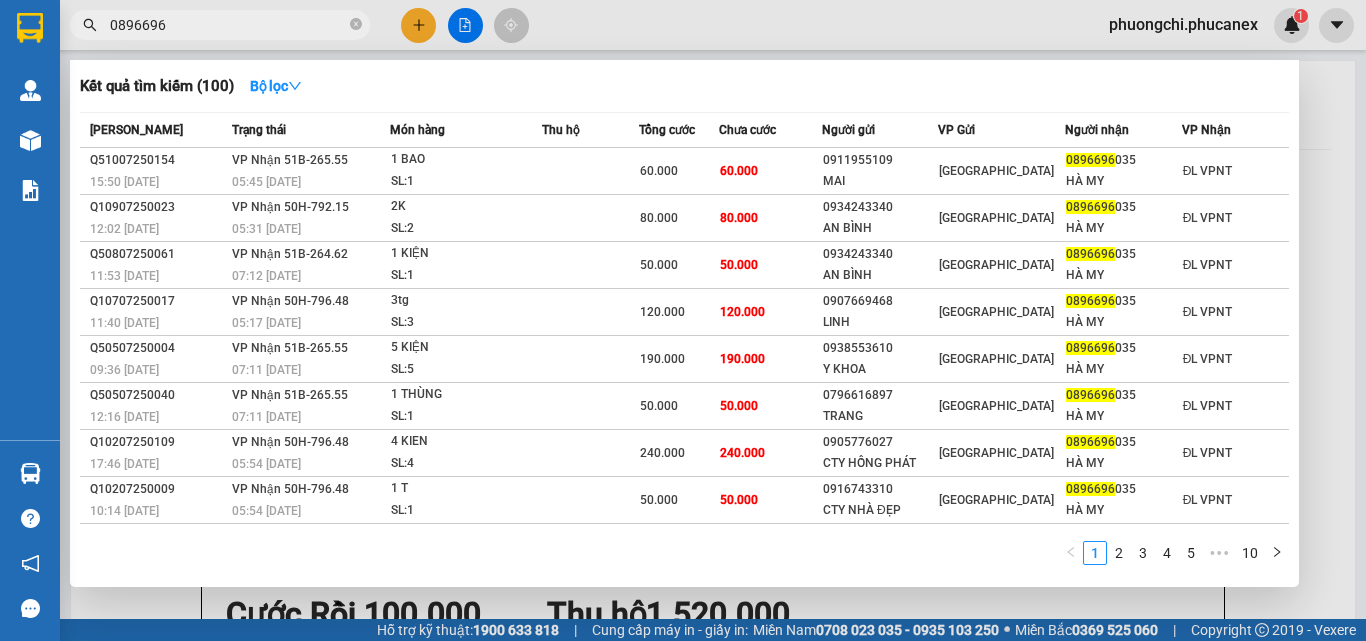 scroll, scrollTop: 0, scrollLeft: 0, axis: both 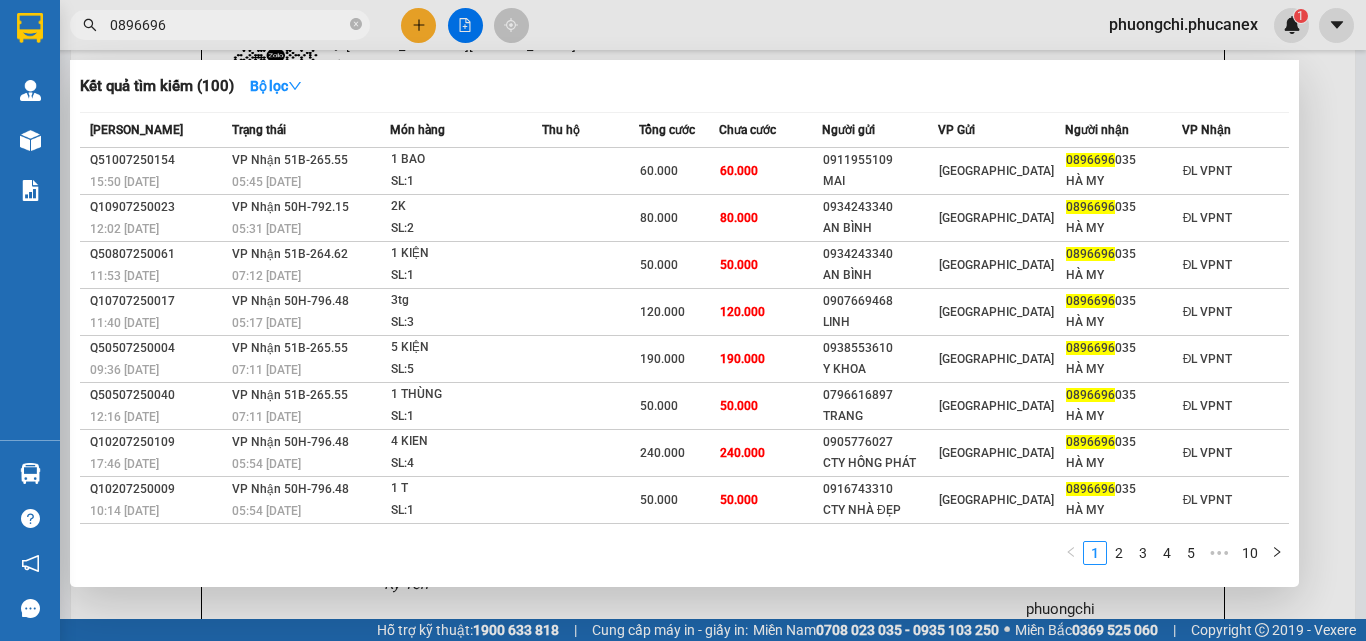 drag, startPoint x: 211, startPoint y: 23, endPoint x: 104, endPoint y: 23, distance: 107 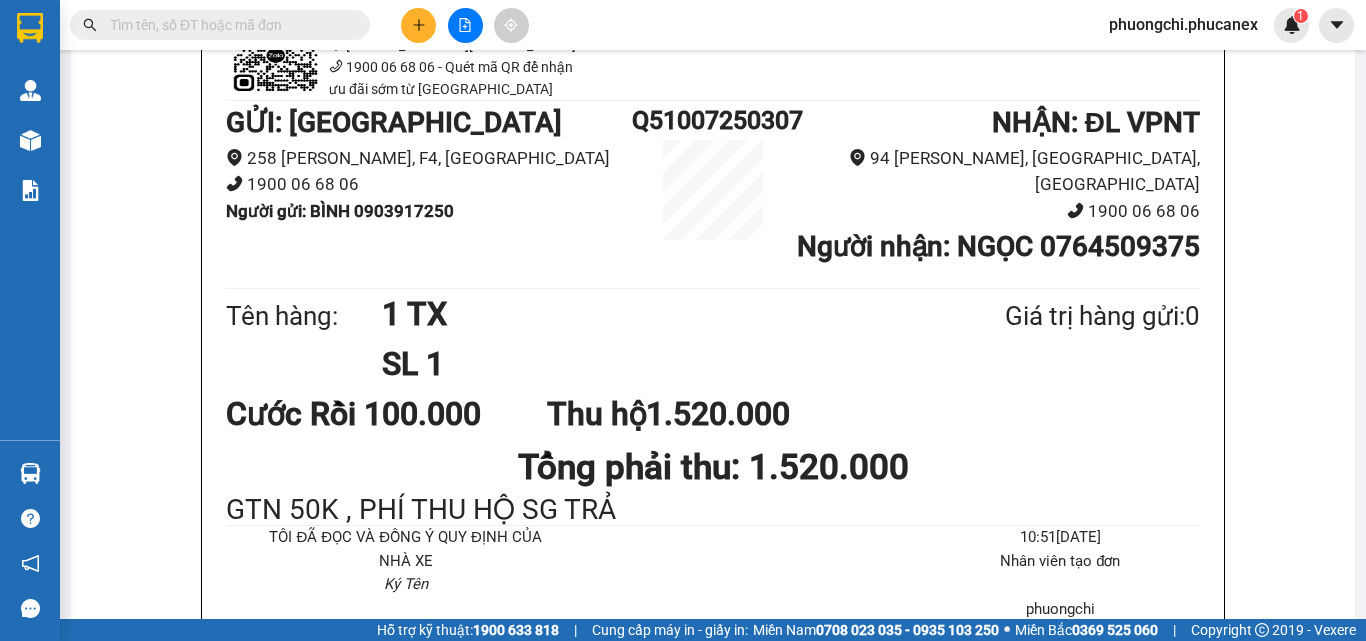 type 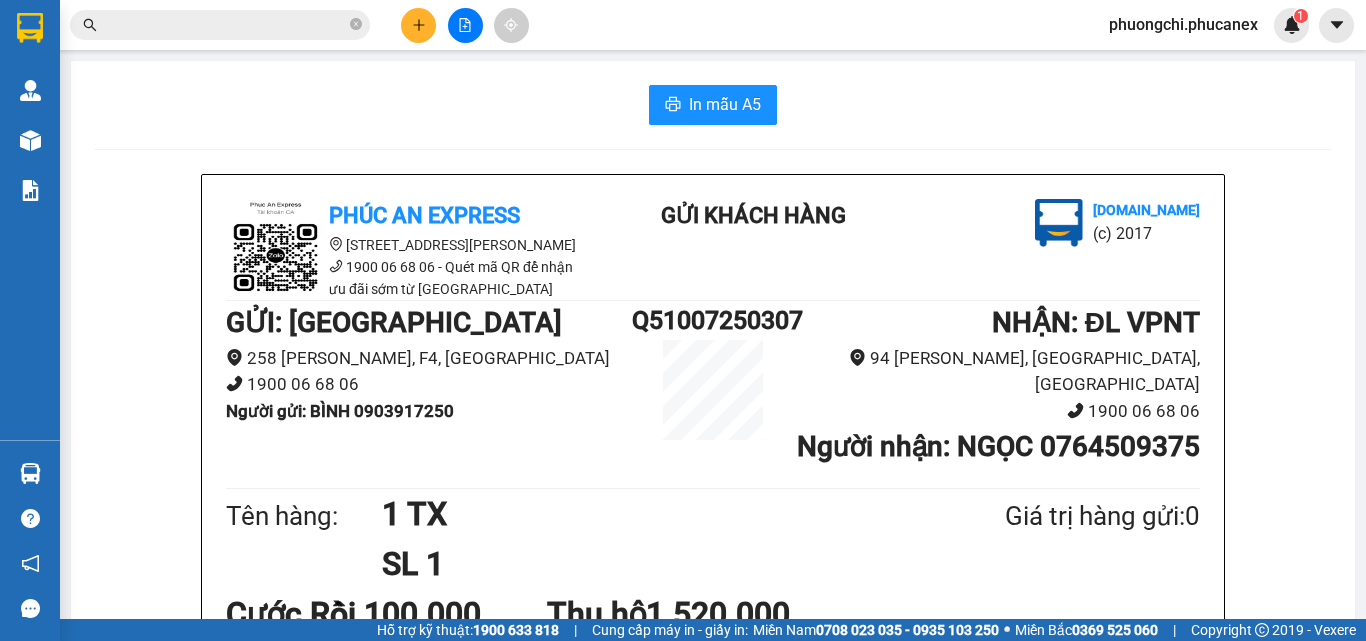 scroll, scrollTop: 0, scrollLeft: 0, axis: both 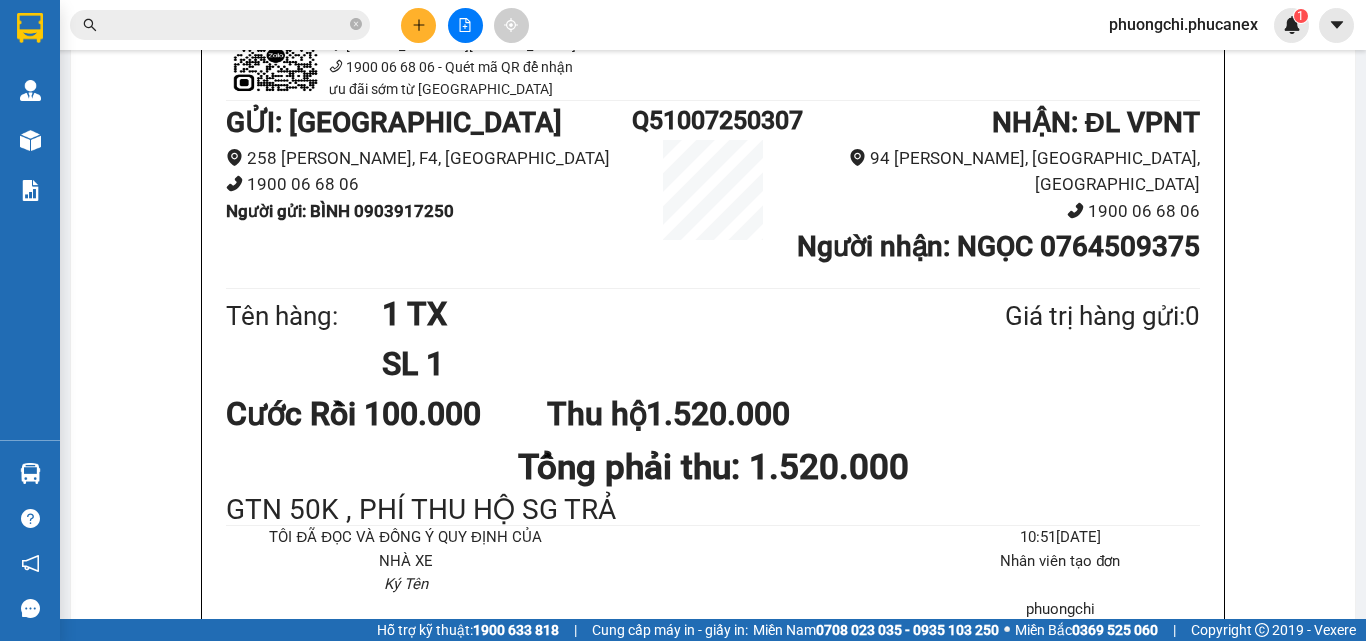 click at bounding box center [228, 25] 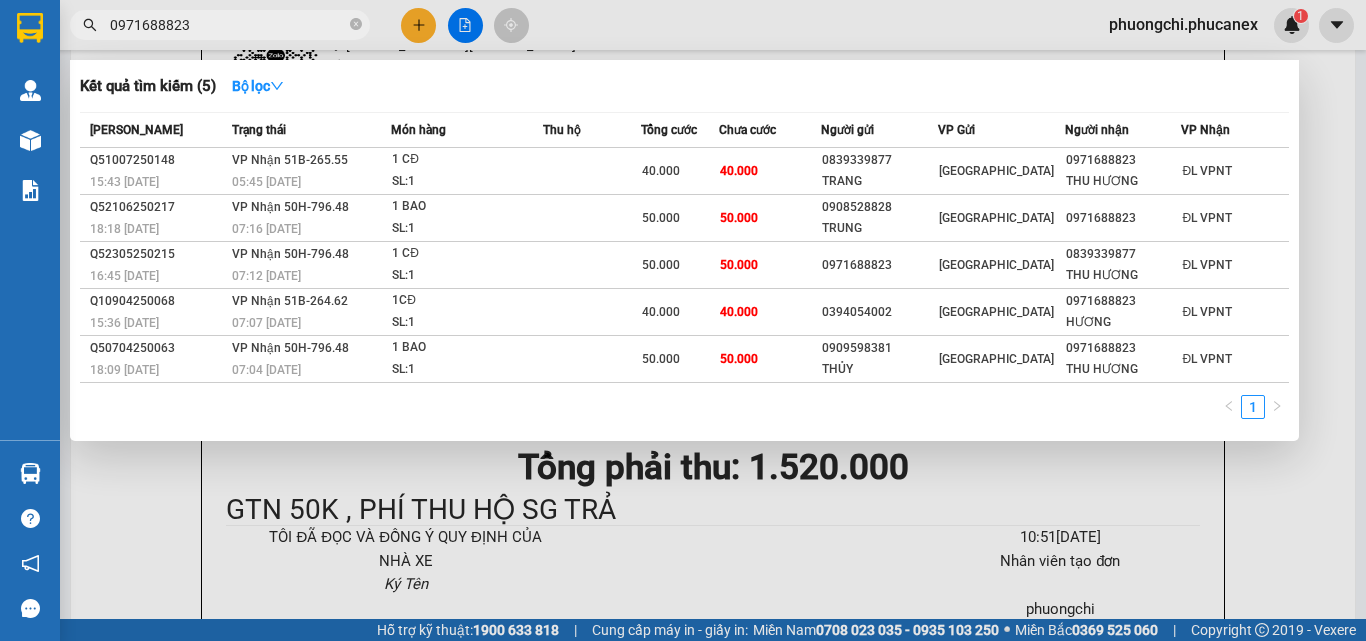 type on "0971688823" 